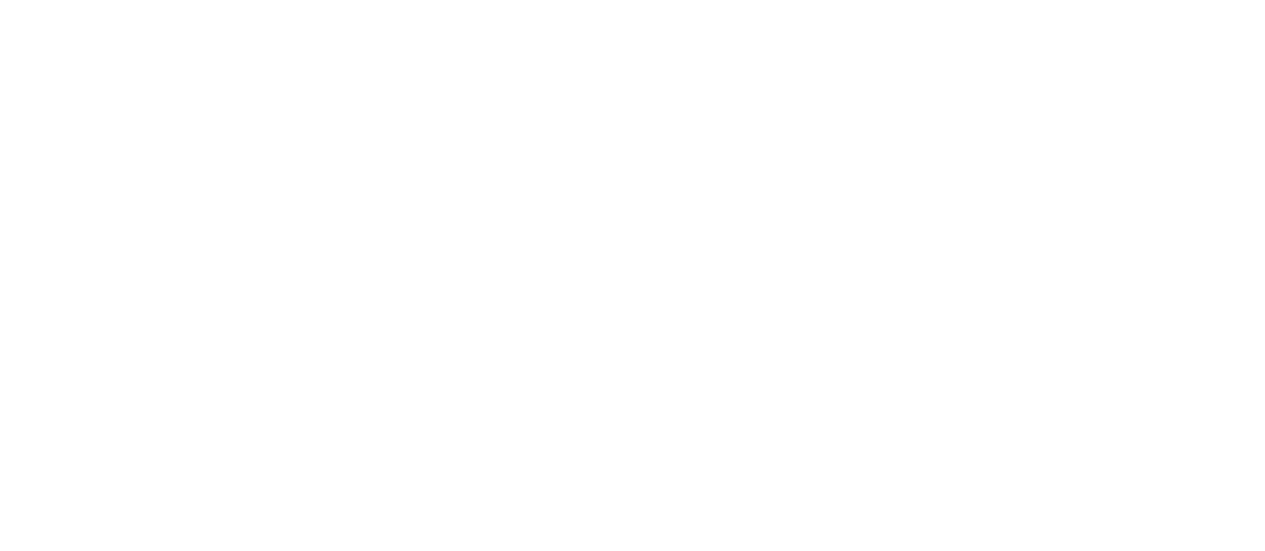 scroll, scrollTop: 0, scrollLeft: 0, axis: both 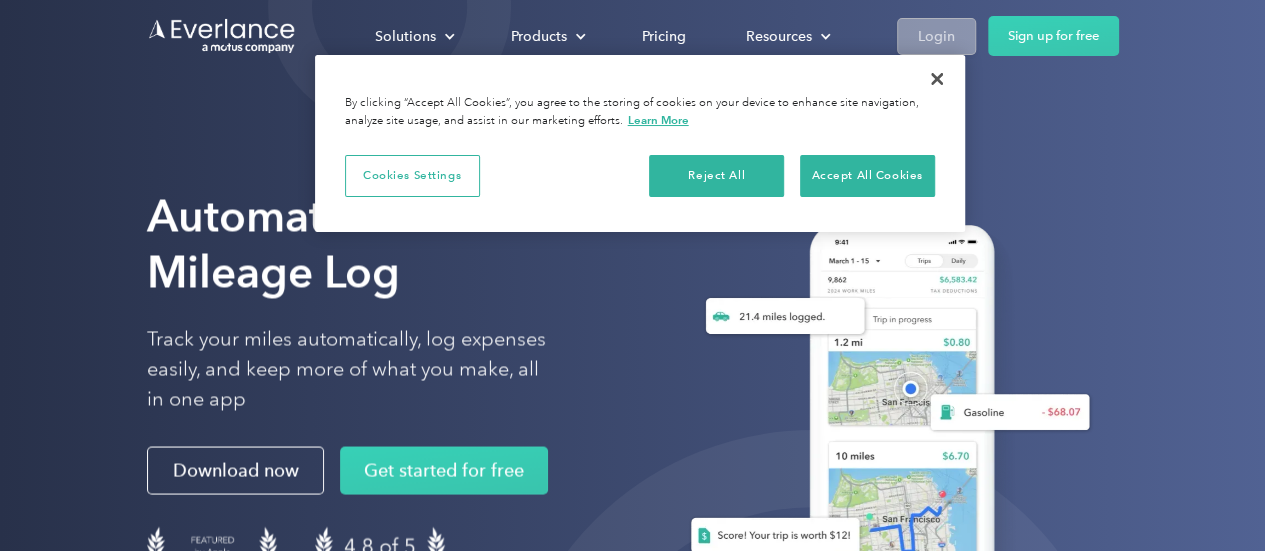 click on "Login" at bounding box center (936, 36) 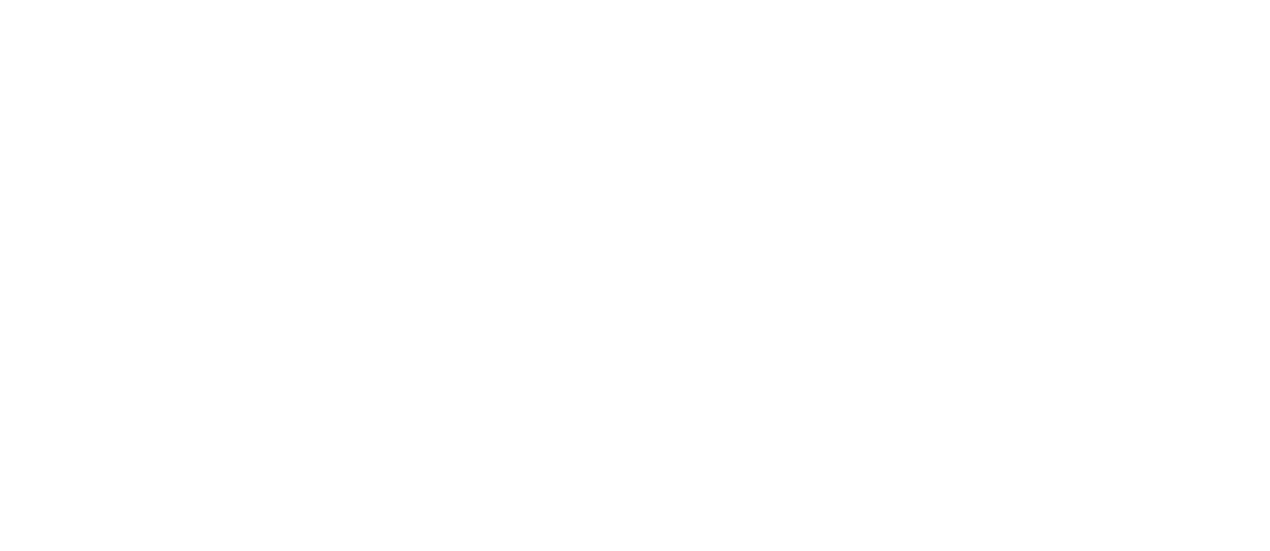 scroll, scrollTop: 0, scrollLeft: 0, axis: both 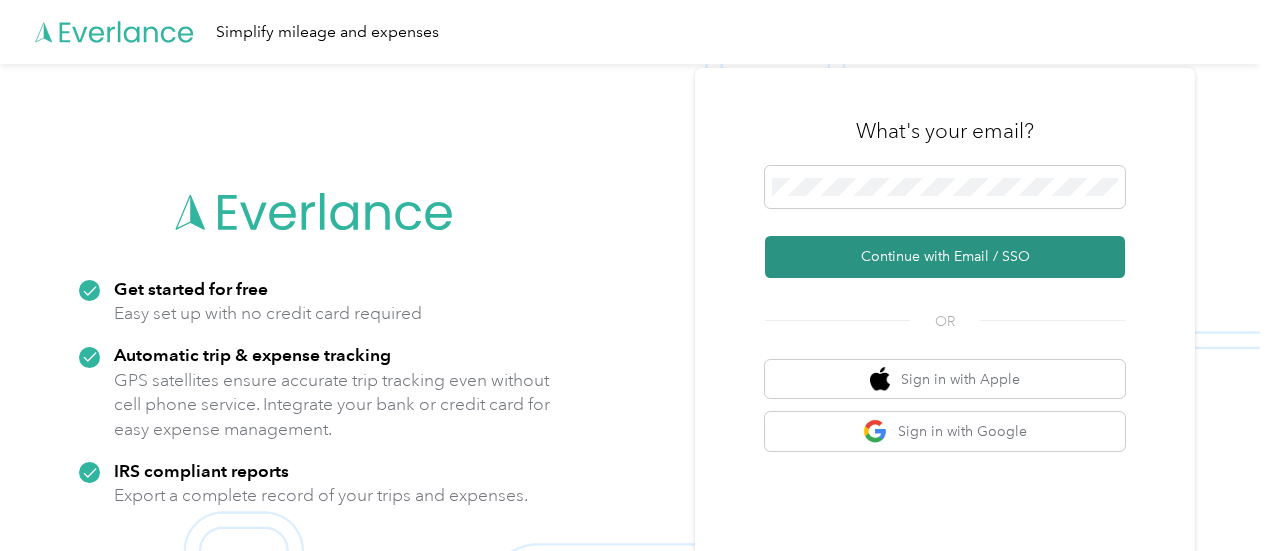 click on "Continue with Email / SSO" at bounding box center [945, 257] 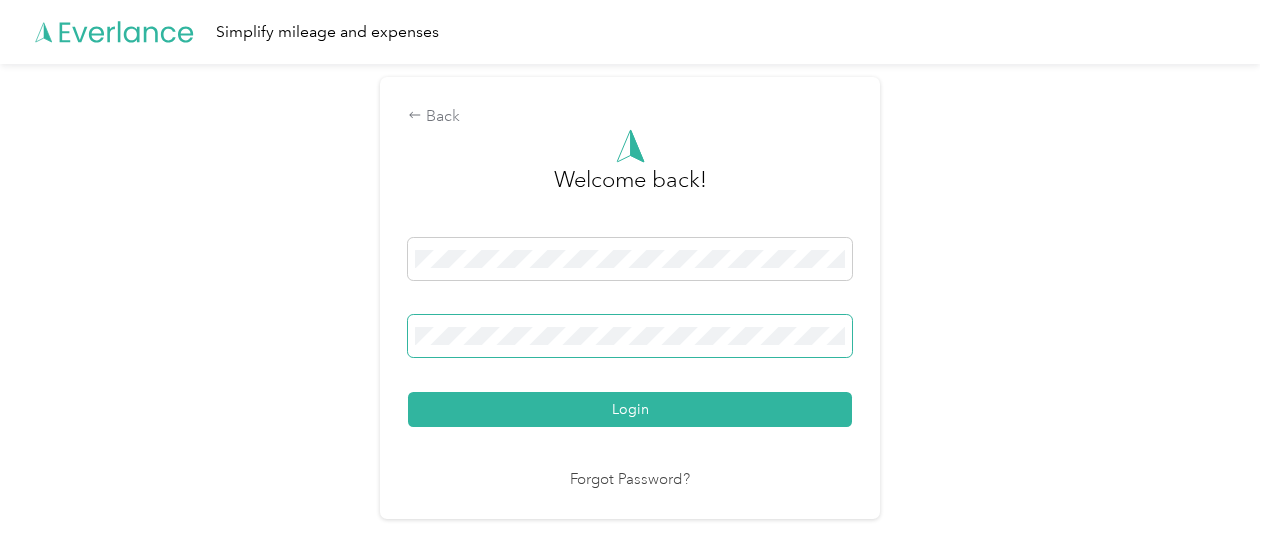 click at bounding box center [630, 336] 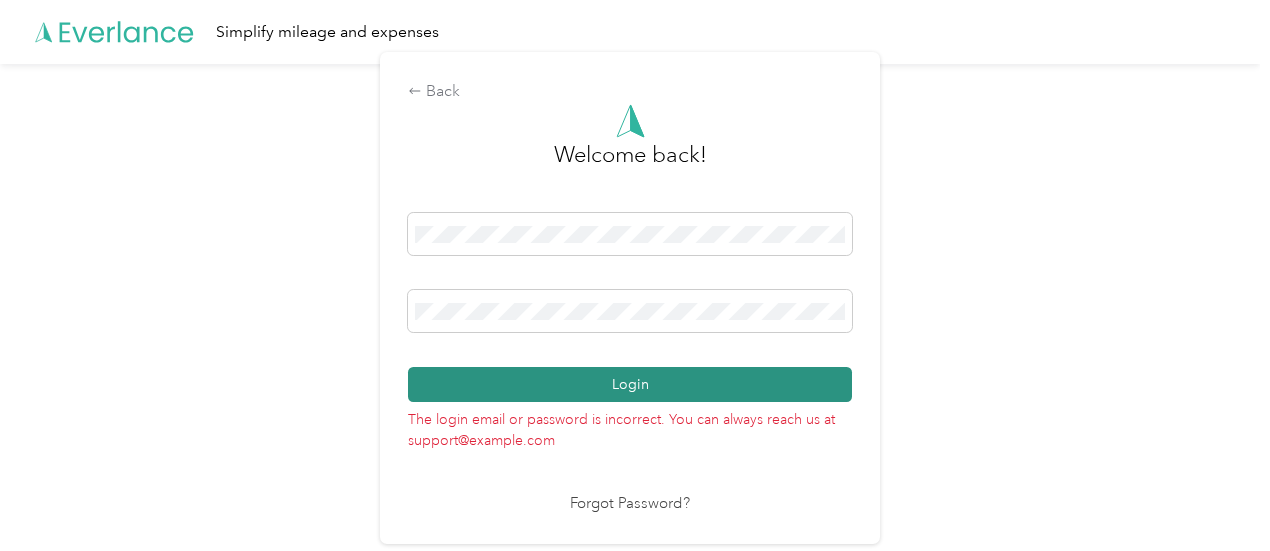 click on "Login" at bounding box center (630, 384) 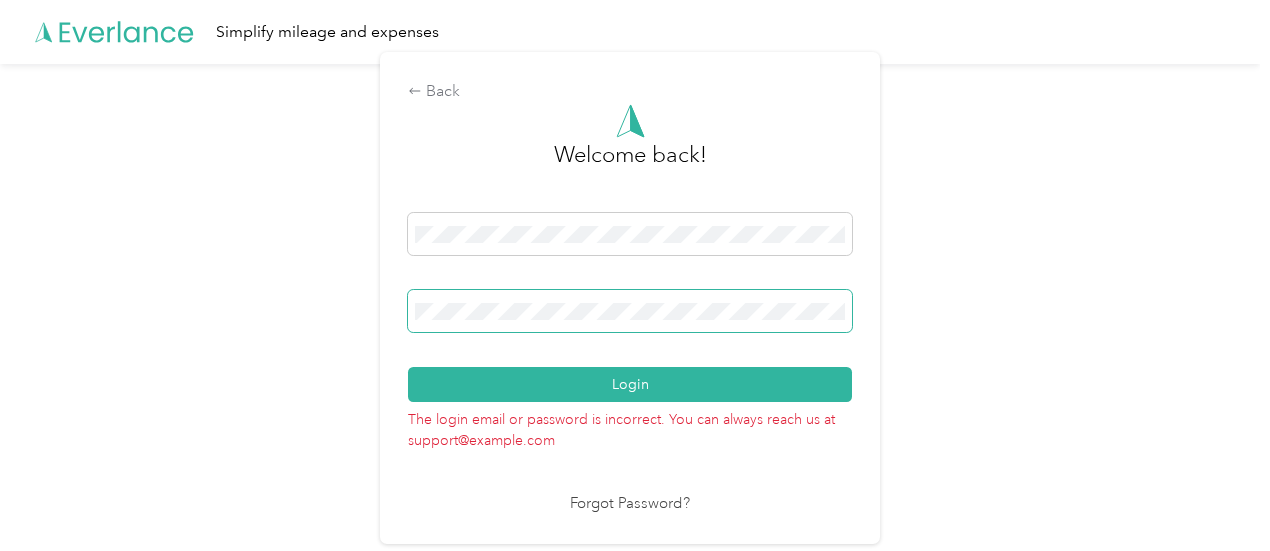 click on "Login" at bounding box center [630, 384] 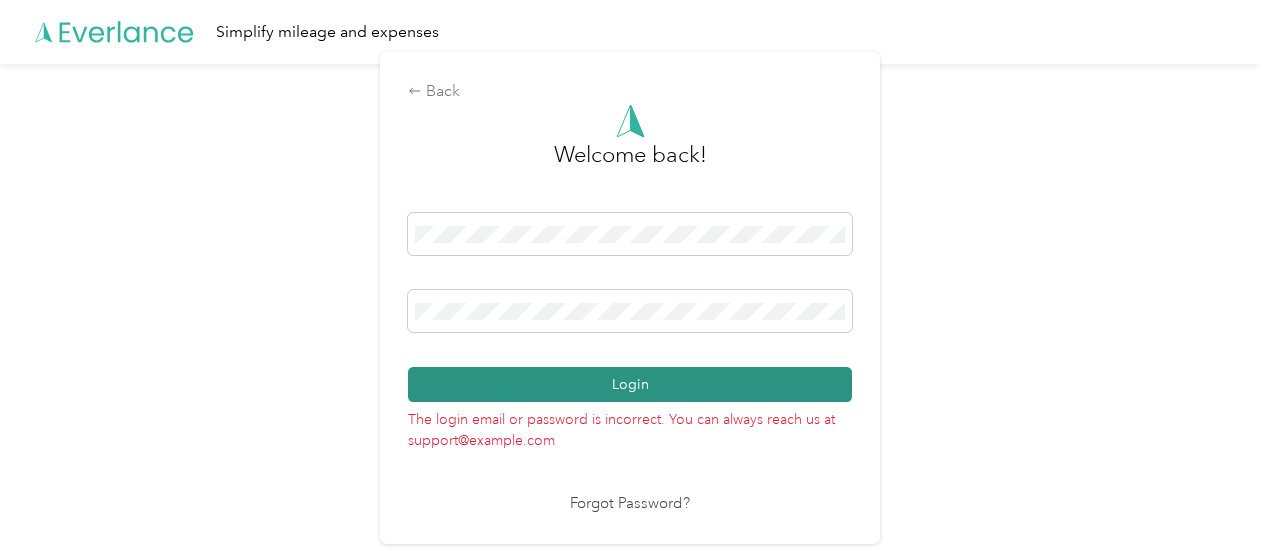 click on "Login" at bounding box center (630, 384) 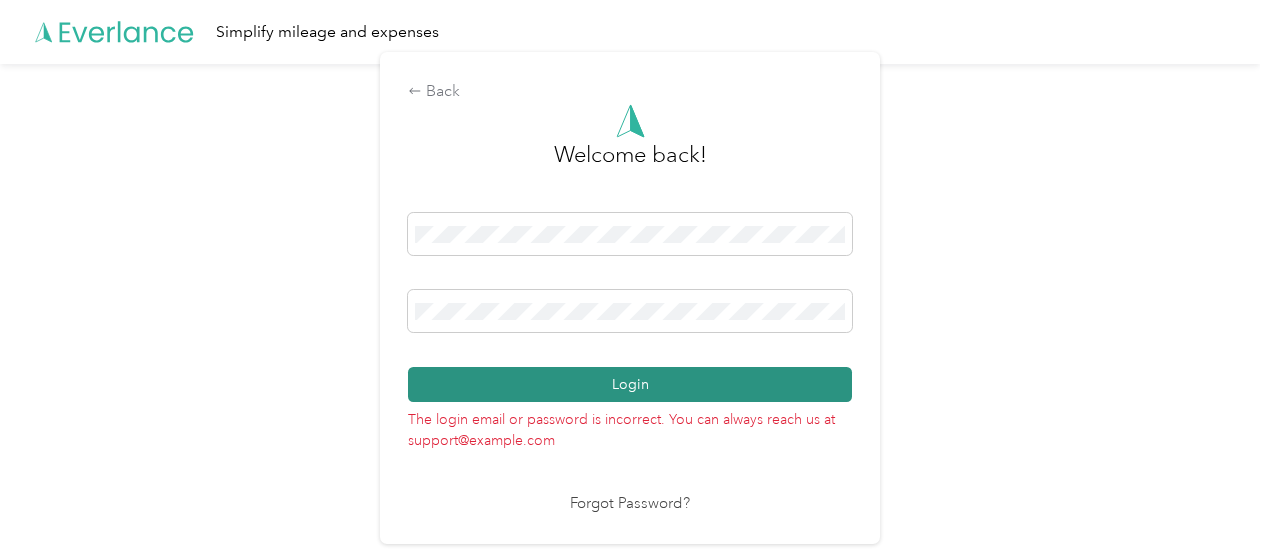 click on "Login" at bounding box center [630, 384] 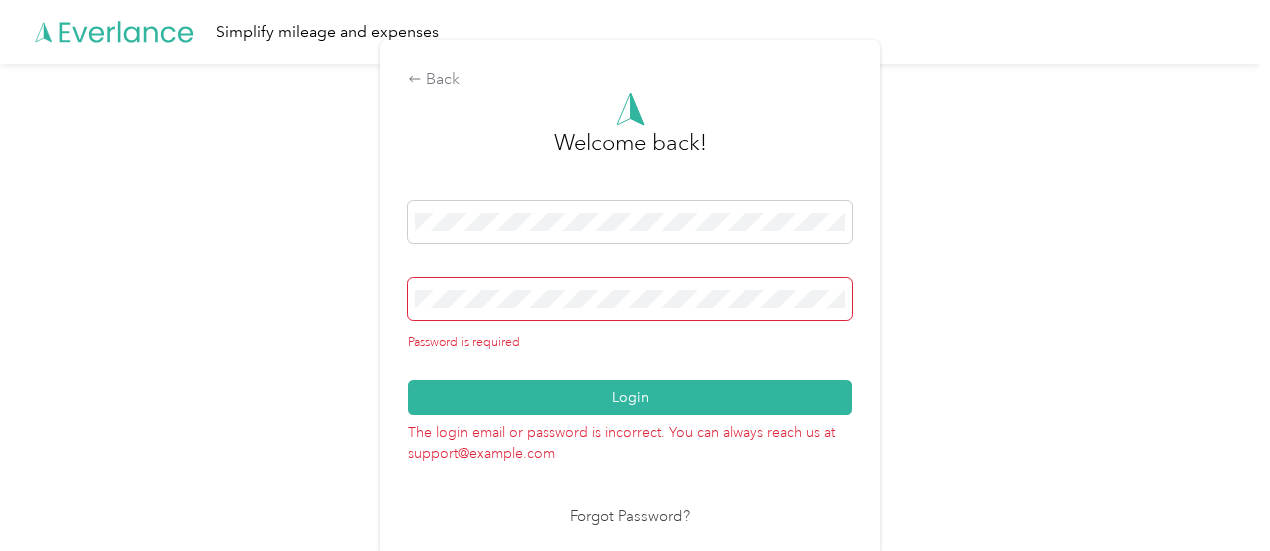 click on "Forgot Password?" at bounding box center (630, 517) 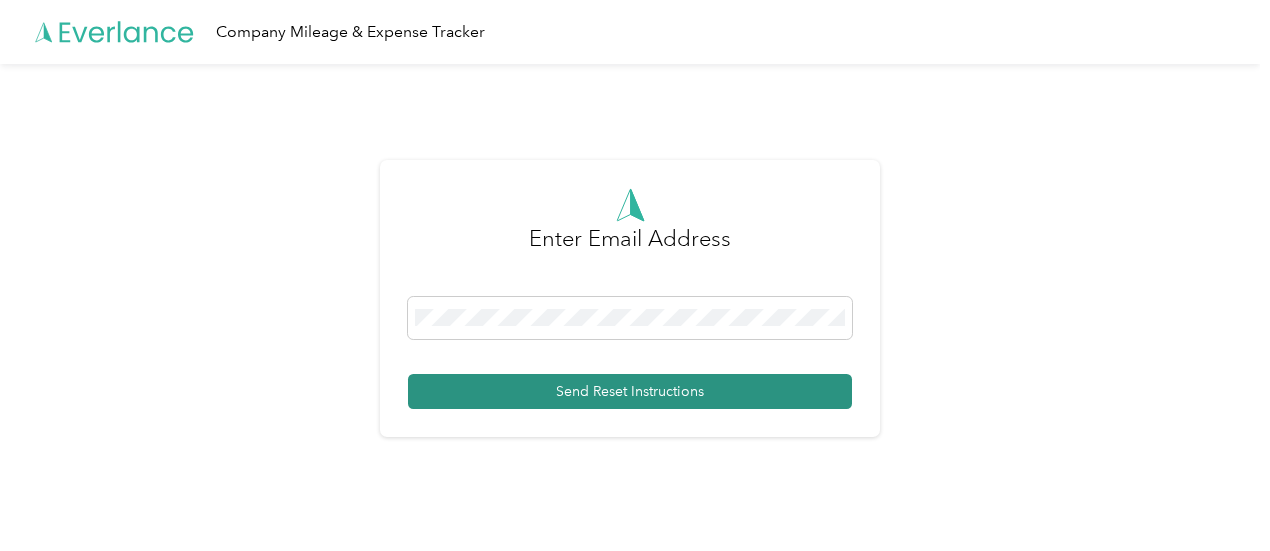 click on "Send Reset Instructions" at bounding box center [630, 391] 